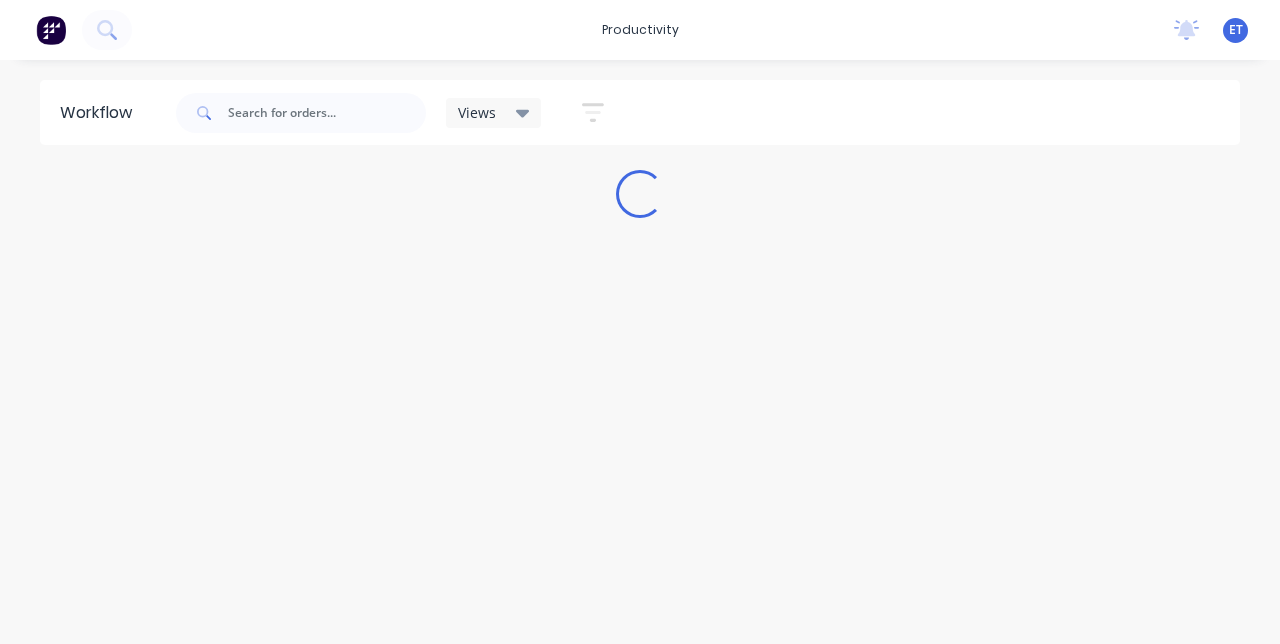 scroll, scrollTop: 0, scrollLeft: 0, axis: both 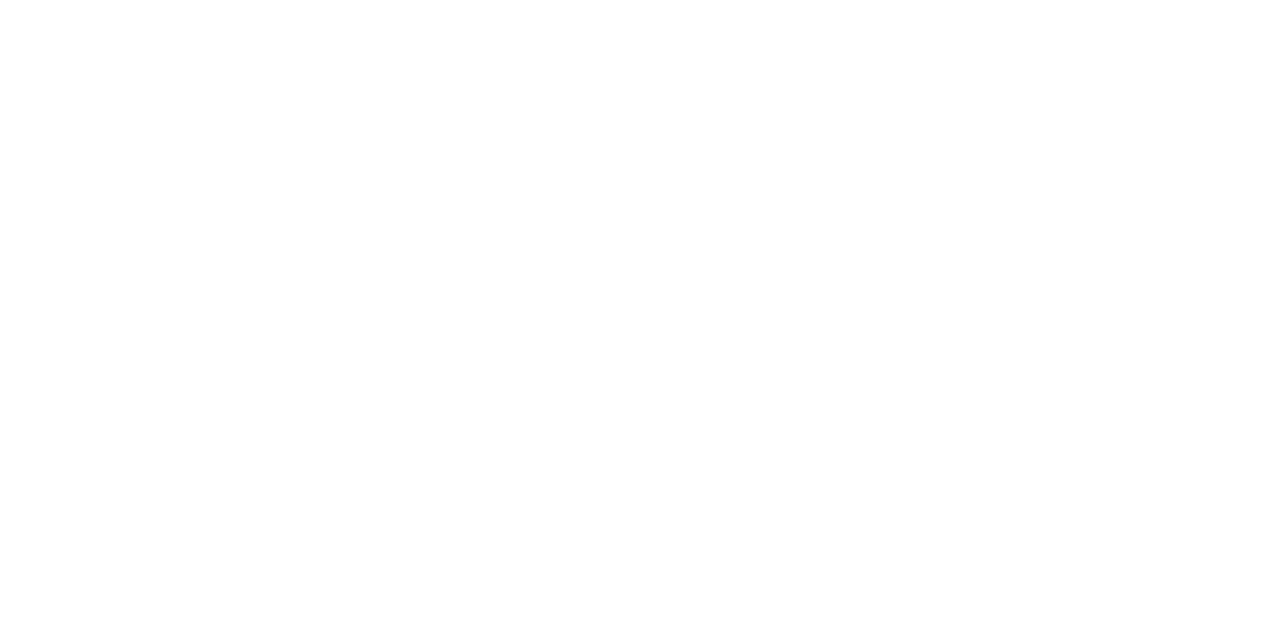 click on "moulding Paid Order #[NUMBER] [TIME] [DATE] Xzibit PO #[NAME] Req. [DATE] PU" at bounding box center [2651, 456] 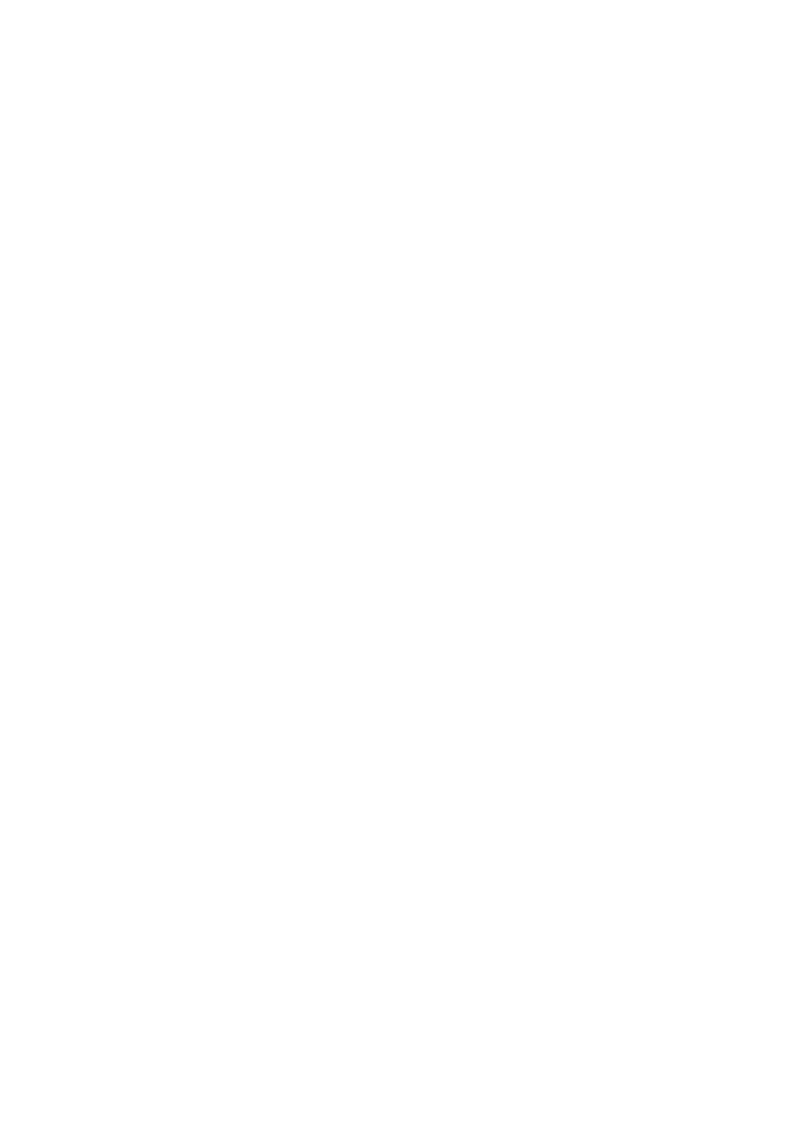 scroll, scrollTop: 0, scrollLeft: 0, axis: both 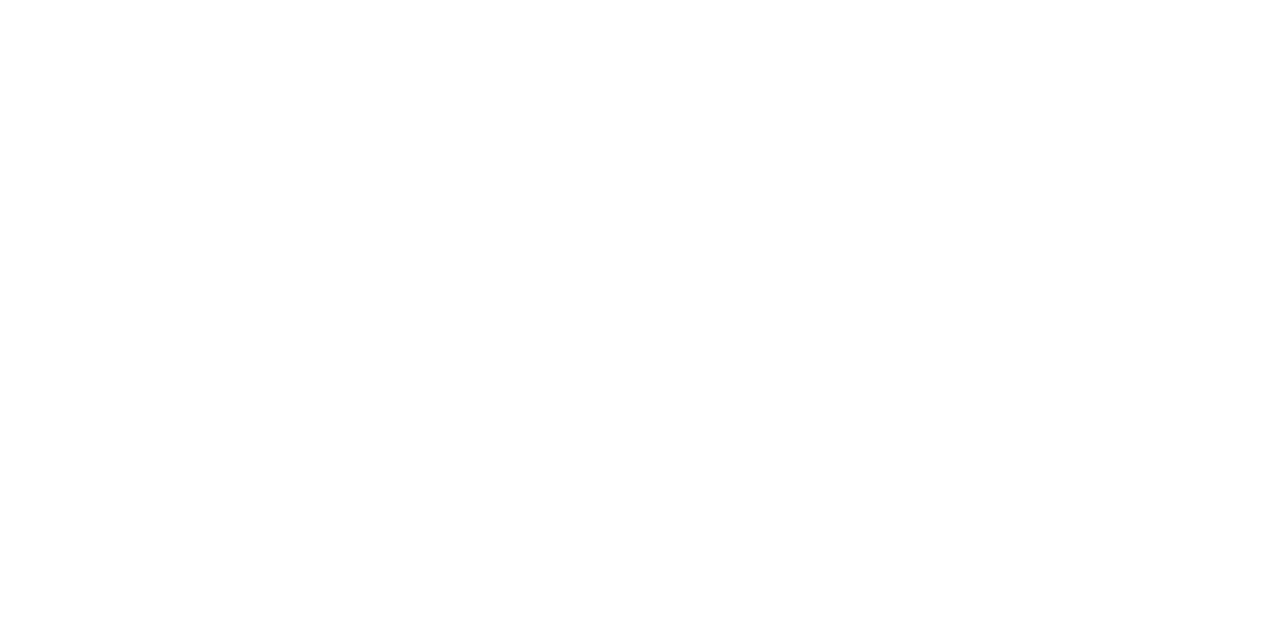 click on "Tracking" at bounding box center [157, 275] 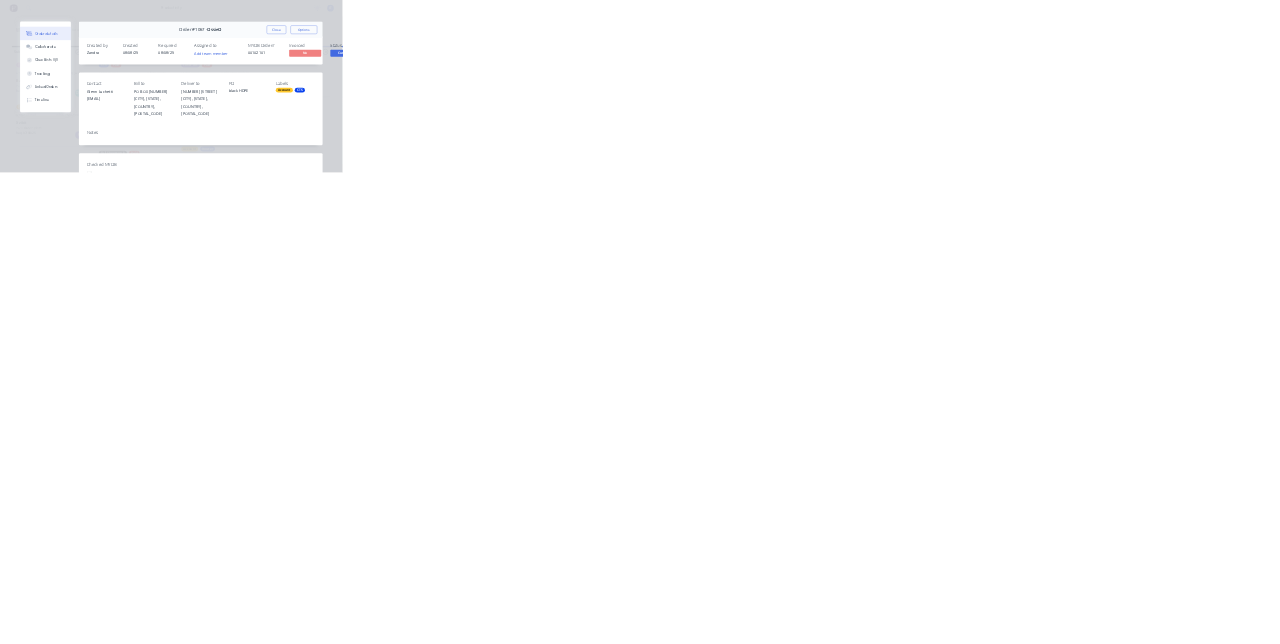 click on "Order details Collaborate Checklists 0/0 Tracking Linked Orders Timeline   Order details   Collaborate   Checklists   Tracking   Linked Orders   Timeline Order #1067 -  OssieO Close   Options     Created by Zandra Created 08/08/25 Required 08/08/25 Assigned to Add team member MYOB   Order  # 00102101 Invoiced No Status Cut to size Contact Glenn Luchetti factory@ossieo.com.au Bill to PO BOX 265
Toormina, New South Wales, Australia, 2452 Deliver to 4/11 Industrial Drive  Coffs Harbour, New South Wales, Australia, 2450 PO black HDPE Labels Account CTS Notes Checked MYOB Products Qty  Kit 20 6mm black HDPE cut to 87.5 x 1500mm  Kit 20 10mm black HDPE cut to 597 x 1500mm Labour $295.50 Sub total $2,543.90 Margin $719.40  ( 32.49 %) Tax $254.39 Total $2,798.29" at bounding box center [640, 322] 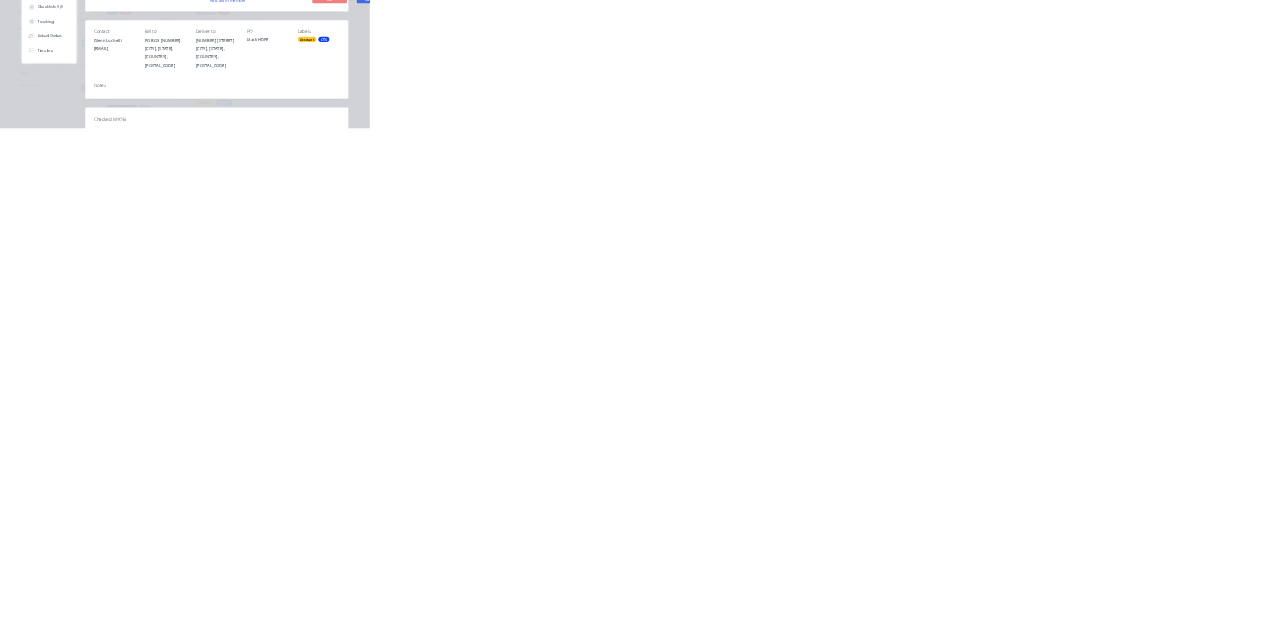 click on "Order details Collaborate Checklists 0/0 Tracking Linked Orders Timeline   Order details   Collaborate   Checklists   Tracking   Linked Orders   Timeline Order #1067 -  OssieO Close   Options     Created by Zandra Created 08/08/25 Required 08/08/25 Assigned to Add team member MYOB   Order  # 00102101 Invoiced No Status Cut to size Contact Glenn Luchetti factory@ossieo.com.au Bill to PO BOX 265
Toormina, New South Wales, Australia, 2452 Deliver to 4/11 Industrial Drive  Coffs Harbour, New South Wales, Australia, 2450 PO black HDPE Labels Account CTS Notes Checked MYOB Products Qty  Kit 20 6mm black HDPE cut to 87.5 x 1500mm  Kit 20 10mm black HDPE cut to 597 x 1500mm Labour $295.50 Sub total $2,543.90 Margin $719.40  ( 32.49 %) Tax $254.39 Total $2,798.29" at bounding box center [640, 322] 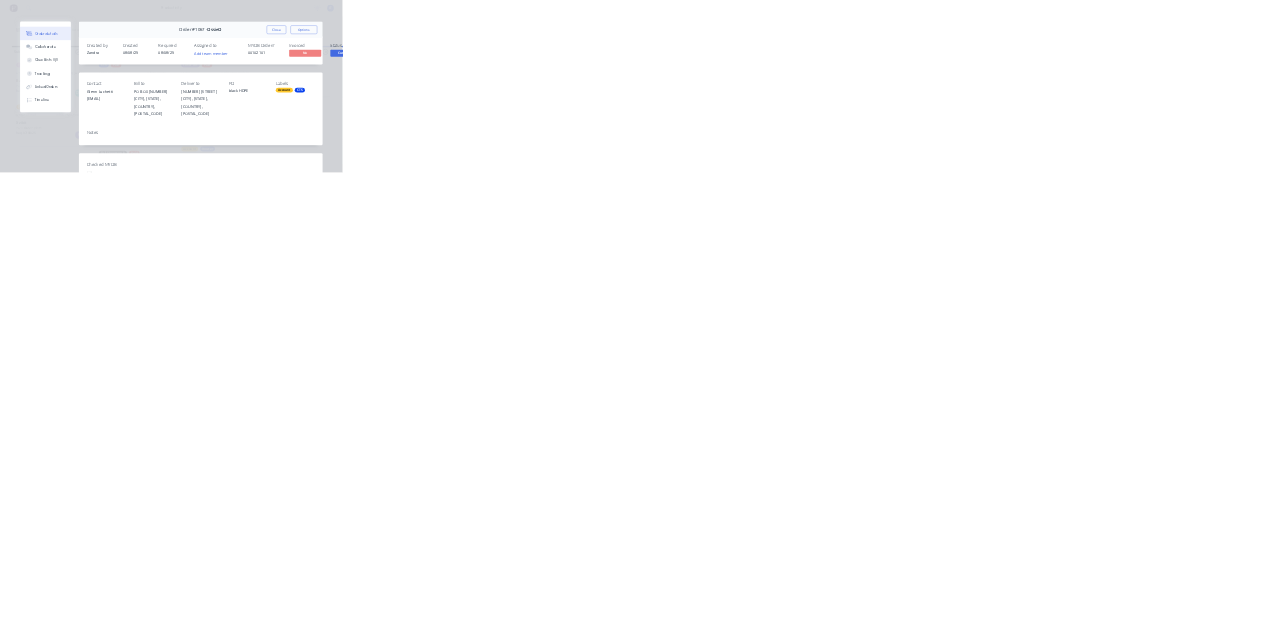 scroll, scrollTop: 0, scrollLeft: 0, axis: both 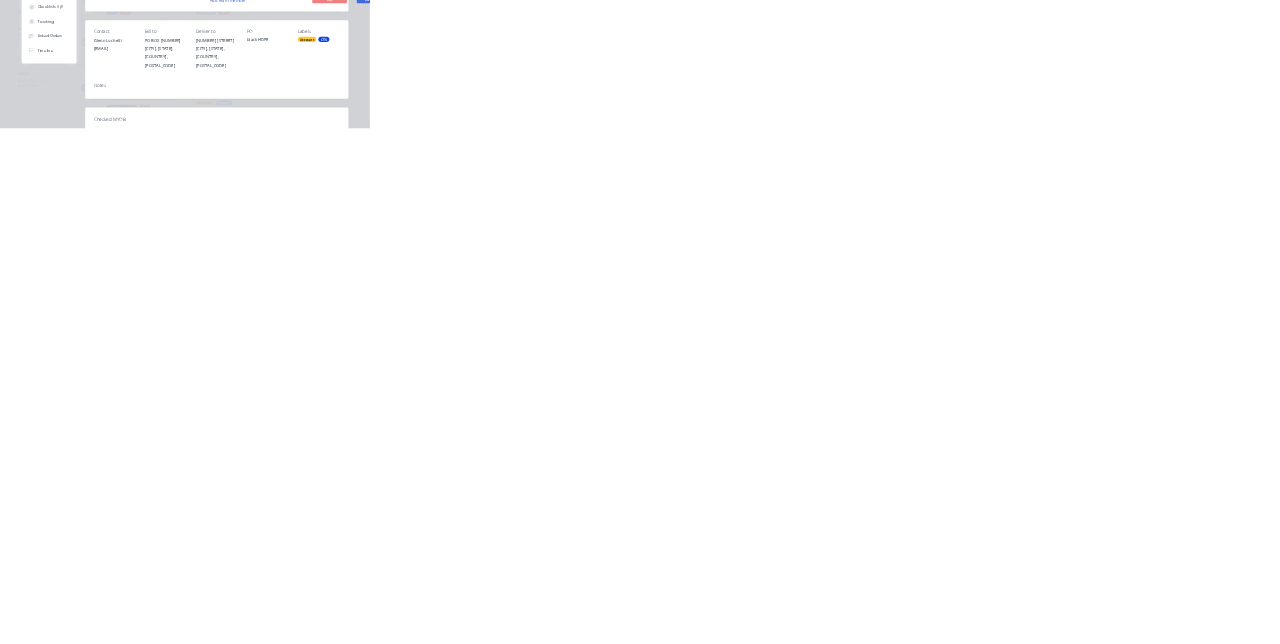 click on "Order details Collaborate Checklists 0/0 Tracking Linked Orders Timeline   Order details   Collaborate   Checklists   Tracking   Linked Orders   Timeline Order #1067 -  OssieO Close   Options     Created by Zandra Created 08/08/25 Required 08/08/25 Assigned to Add team member MYOB   Order  # 00102101 Invoiced No Status Cut to size Contact Glenn Luchetti factory@ossieo.com.au Bill to PO BOX 265
Toormina, New South Wales, Australia, 2452 Deliver to 4/11 Industrial Drive  Coffs Harbour, New South Wales, Australia, 2450 PO black HDPE Labels Account CTS Notes Checked MYOB Products Qty  Kit 20 6mm black HDPE cut to 87.5 x 1500mm  Kit 20 10mm black HDPE cut to 597 x 1500mm Labour $295.50 Sub total $2,543.90 Margin $719.40  ( 32.49 %) Tax $254.39 Total $2,798.29" at bounding box center [640, 322] 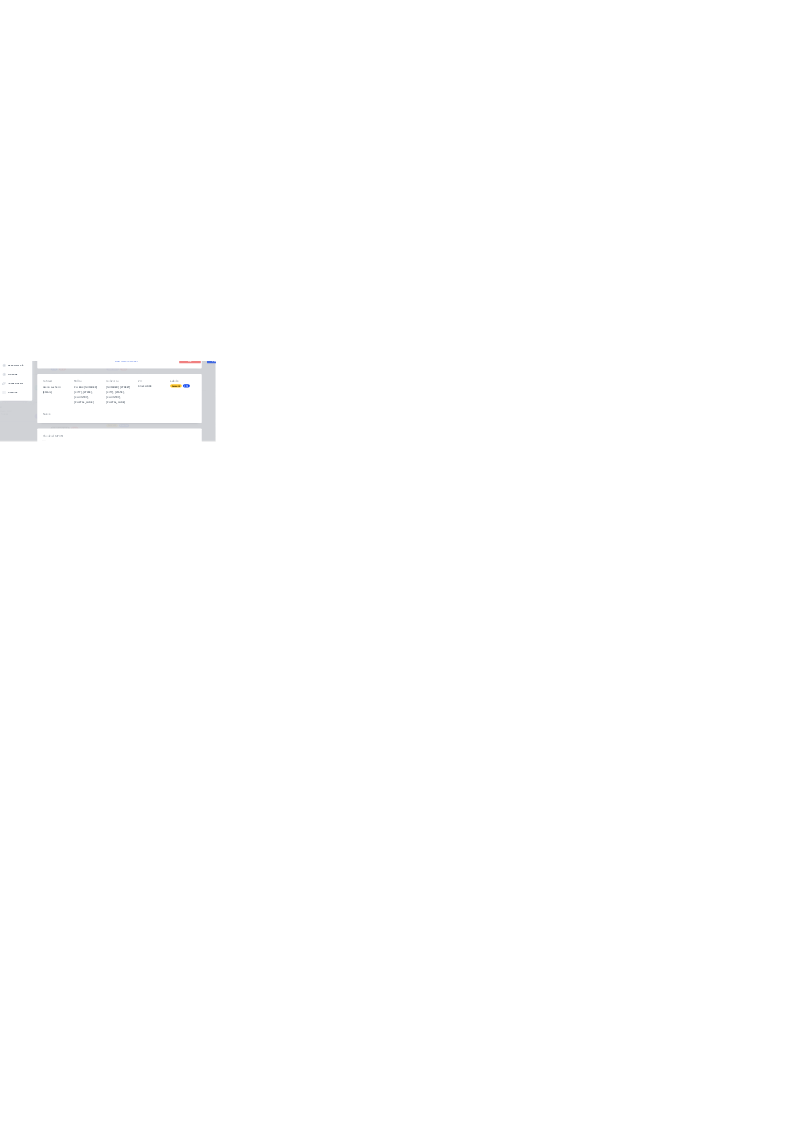 scroll, scrollTop: 0, scrollLeft: 0, axis: both 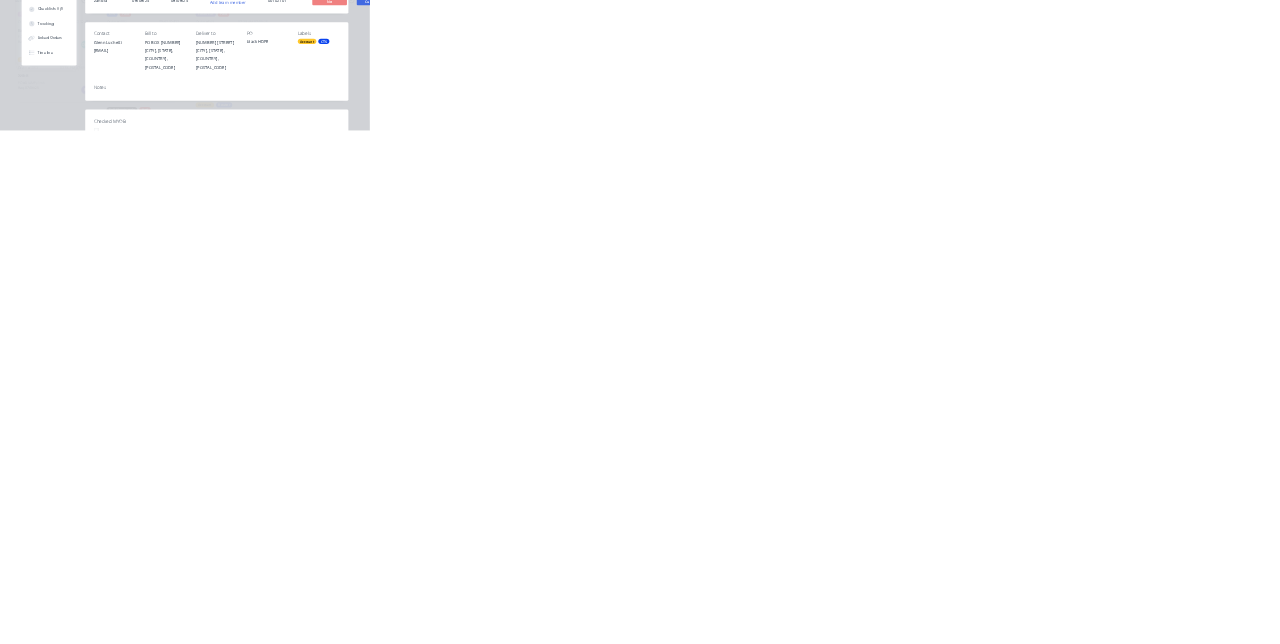 click on "Order details Collaborate Checklists 0/0 Tracking Linked Orders Timeline   Order details   Collaborate   Checklists   Tracking   Linked Orders   Timeline Order #1067 -  OssieO Close   Options     Created by Zandra Created 08/08/25 Required 08/08/25 Assigned to Add team member MYOB   Order  # 00102101 Invoiced No Status Cut to size Contact Glenn Luchetti factory@ossieo.com.au Bill to PO BOX 265
Toormina, New South Wales, Australia, 2452 Deliver to 4/11 Industrial Drive  Coffs Harbour, New South Wales, Australia, 2450 PO black HDPE Labels Account CTS Notes Checked MYOB Products Qty  Kit 20 6mm black HDPE cut to 87.5 x 1500mm  Kit 20 10mm black HDPE cut to 597 x 1500mm Labour $295.50 Sub total $2,543.90 Margin $719.40  ( 32.49 %) Tax $254.39 Total $2,798.29" at bounding box center (640, 322) 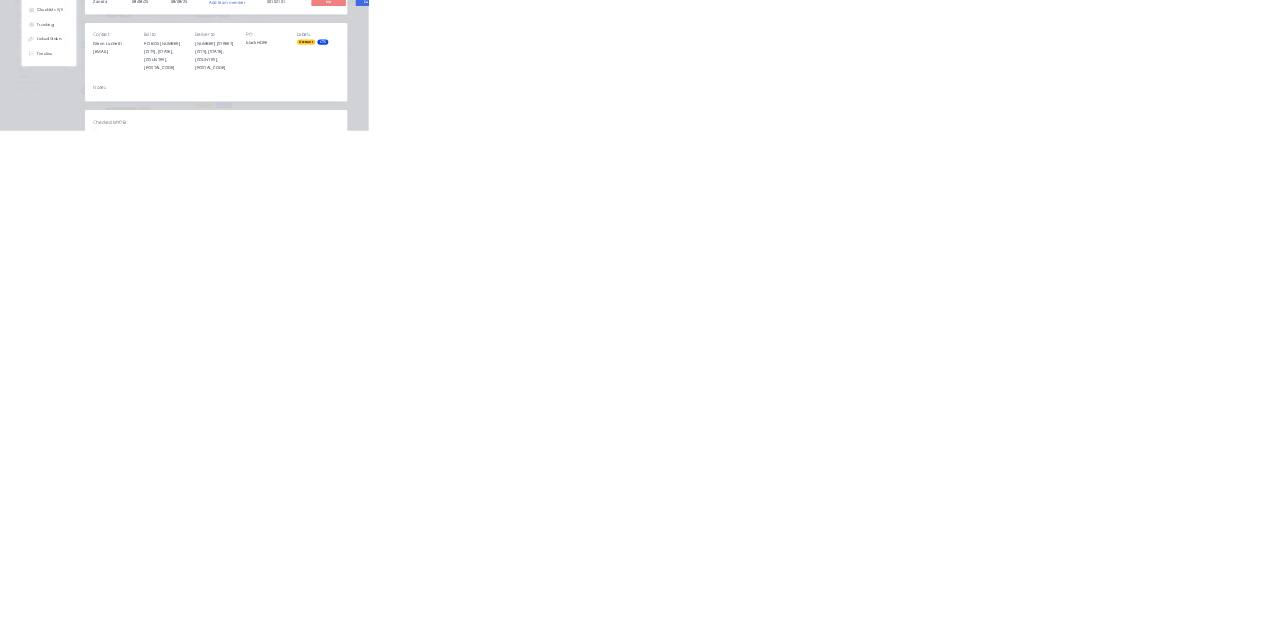 click on "Order details Collaborate Checklists 0/0 Tracking Linked Orders Timeline   Order details   Collaborate   Checklists   Tracking   Linked Orders   Timeline Order #1067 -  OssieO Close   Options     Created by Zandra Created 08/08/25 Required 08/08/25 Assigned to Add team member MYOB   Order  # 00102101 Invoiced No Status Cut to size Contact Glenn Luchetti factory@ossieo.com.au Bill to PO BOX 265
Toormina, New South Wales, Australia, 2452 Deliver to 4/11 Industrial Drive  Coffs Harbour, New South Wales, Australia, 2450 PO black HDPE Labels Account CTS Notes Checked MYOB Products Qty  Kit 20 6mm black HDPE cut to 87.5 x 1500mm  Kit 20 10mm black HDPE cut to 597 x 1500mm Labour $295.50 Sub total $2,543.90 Margin $719.40  ( 32.49 %) Tax $254.39 Total $2,798.29" at bounding box center [640, 322] 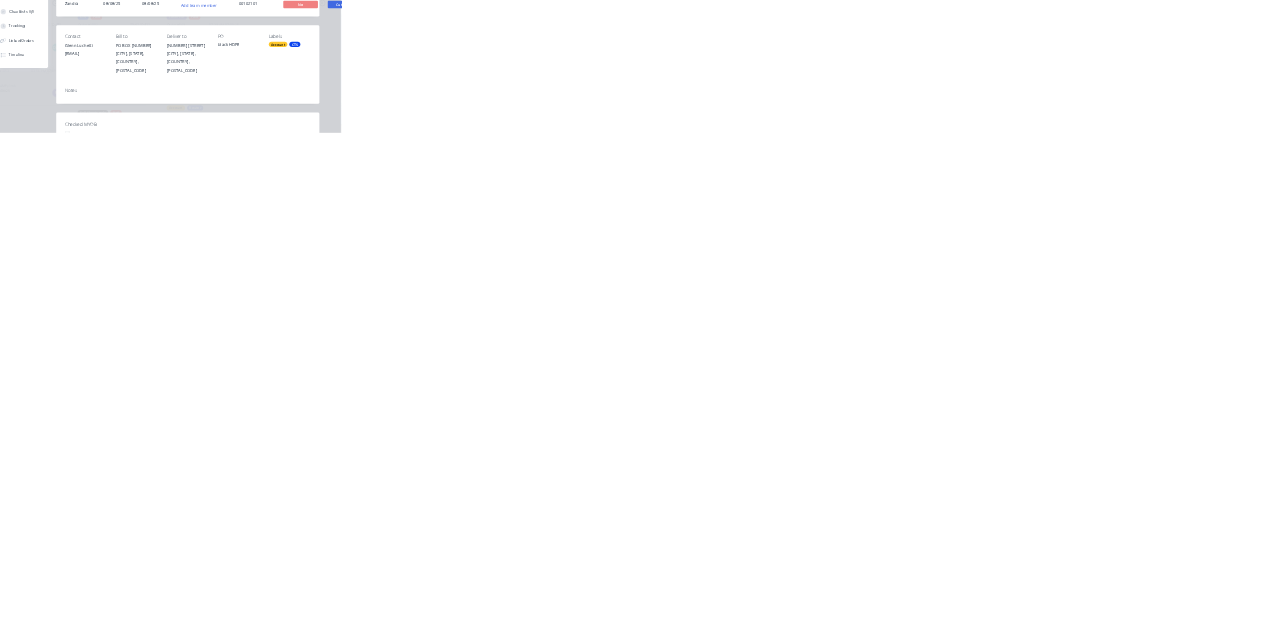 scroll, scrollTop: 0, scrollLeft: 0, axis: both 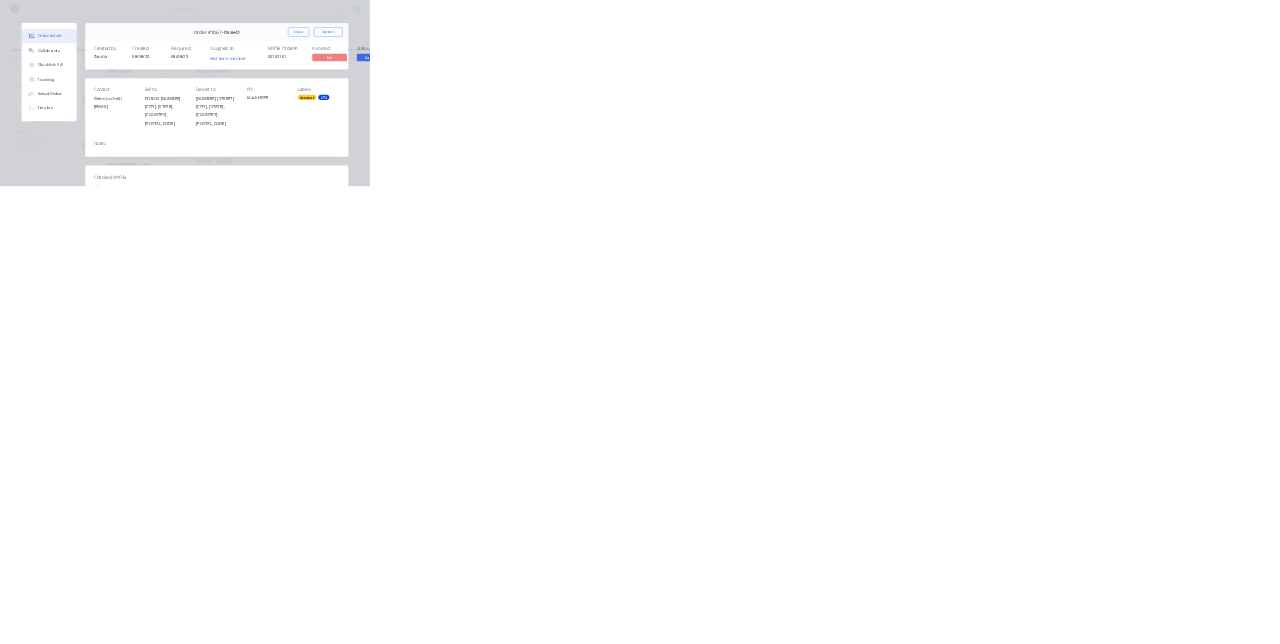 click on "Order details Collaborate Checklists 0/0 Tracking Linked Orders Timeline   Order details   Collaborate   Checklists   Tracking   Linked Orders   Timeline Order #1067 -  OssieO Close   Options     Created by Zandra Created 08/08/25 Required 08/08/25 Assigned to Add team member MYOB   Order  # 00102101 Invoiced No Status Cut to size Contact Glenn Luchetti factory@ossieo.com.au Bill to PO BOX 265
Toormina, New South Wales, Australia, 2452 Deliver to 4/11 Industrial Drive  Coffs Harbour, New South Wales, Australia, 2450 PO black HDPE Labels Account CTS Notes Checked MYOB Products Qty  Kit 20 6mm black HDPE cut to 87.5 x 1500mm  Kit 20 10mm black HDPE cut to 597 x 1500mm Labour $295.50 Sub total $2,543.90 Margin $719.40  ( 32.49 %) Tax $254.39 Total $2,798.29" at bounding box center [640, 322] 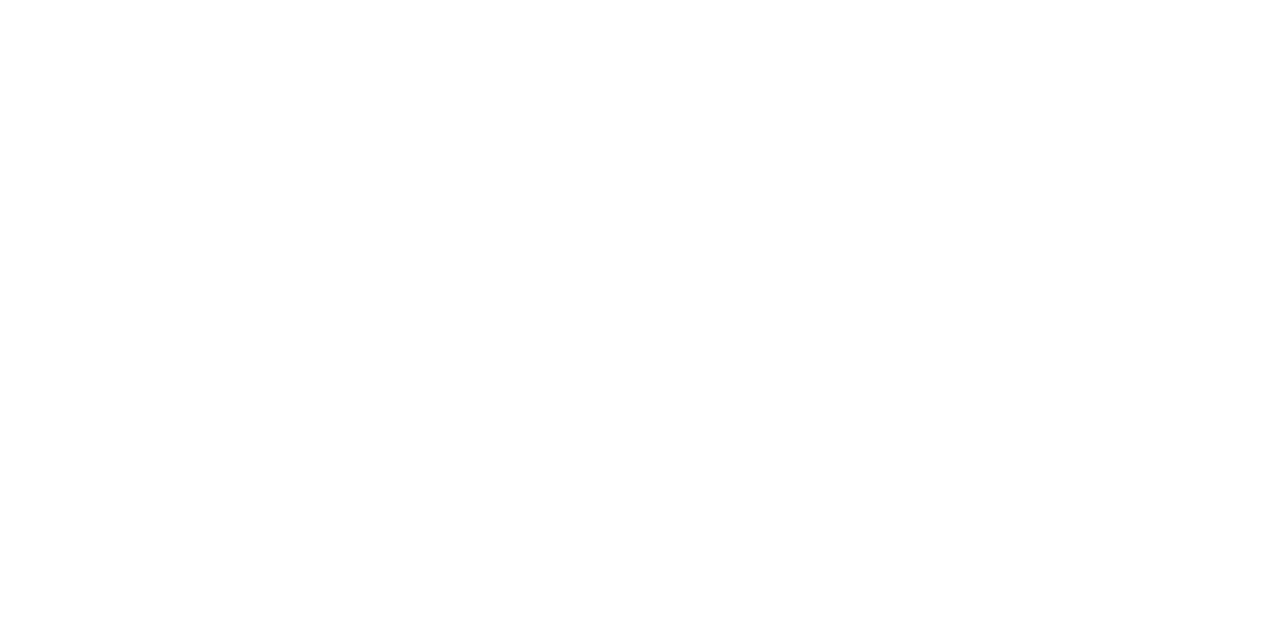 click on "Close" at bounding box center (1033, 111) 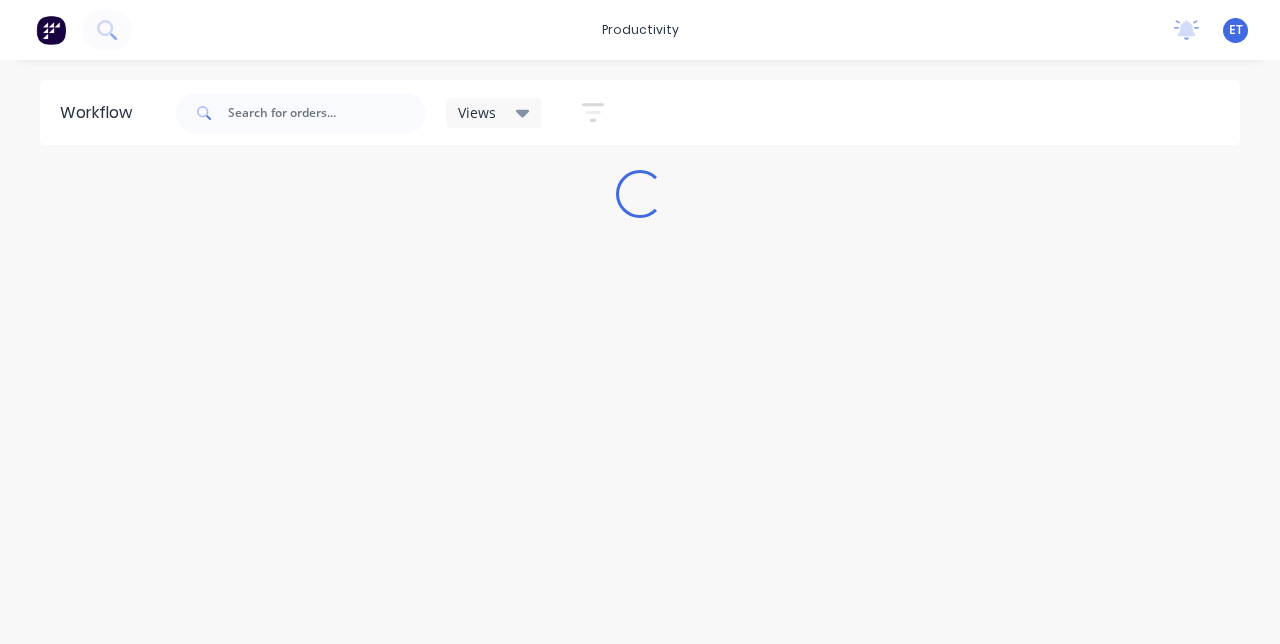 scroll, scrollTop: 0, scrollLeft: 0, axis: both 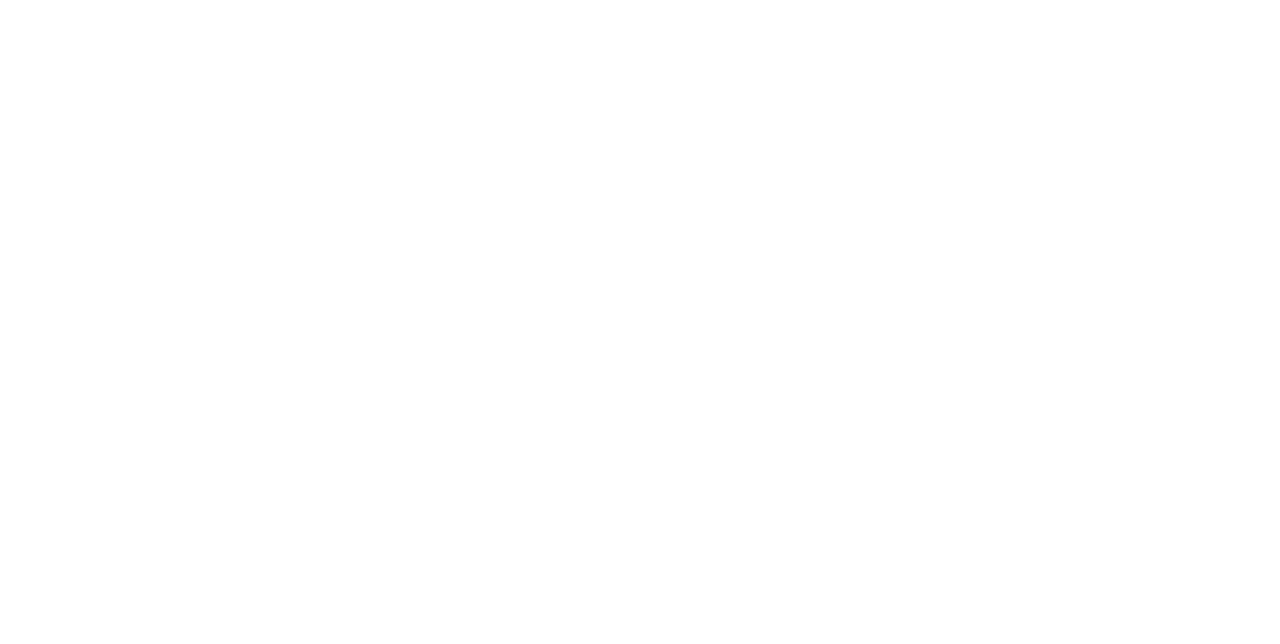 click on "PO #6376" at bounding box center (2651, 435) 